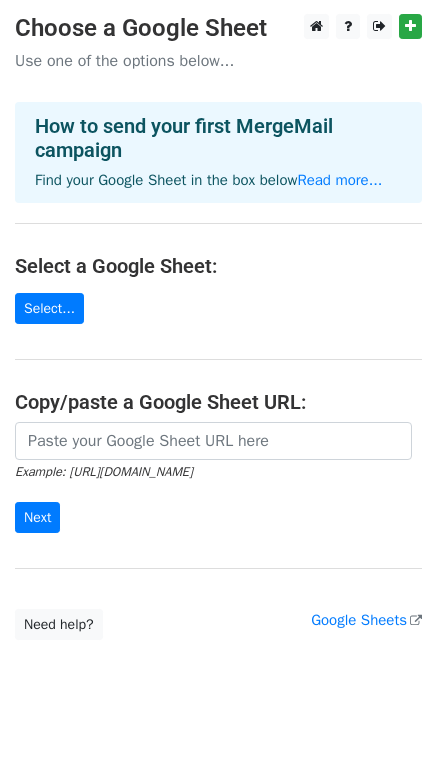 scroll, scrollTop: 0, scrollLeft: 0, axis: both 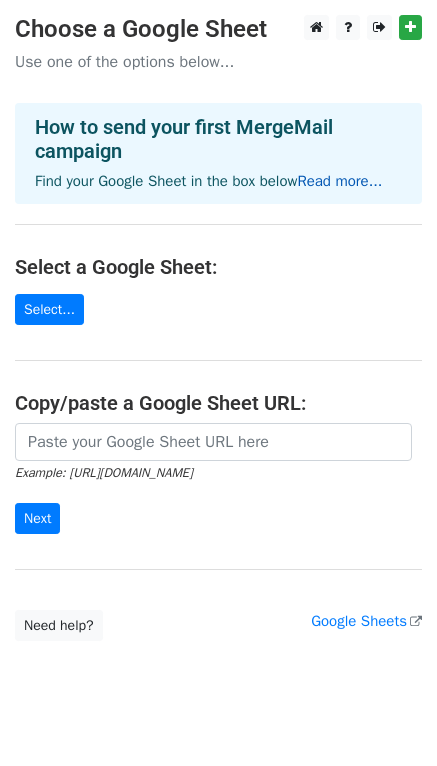 click on "Read more..." at bounding box center (339, 181) 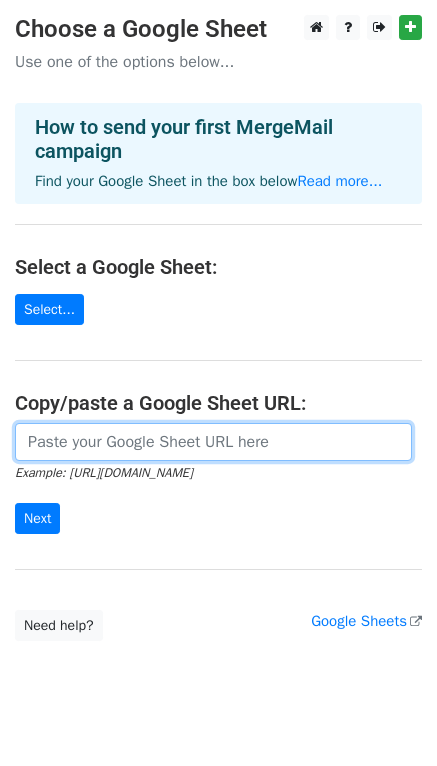 click at bounding box center [213, 442] 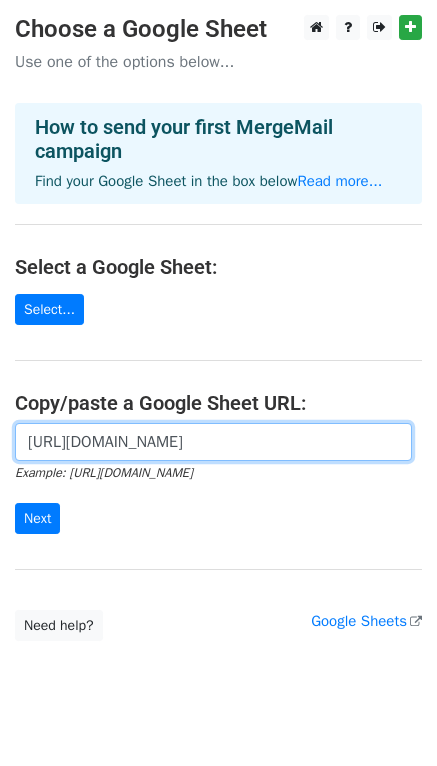 scroll, scrollTop: 0, scrollLeft: 461, axis: horizontal 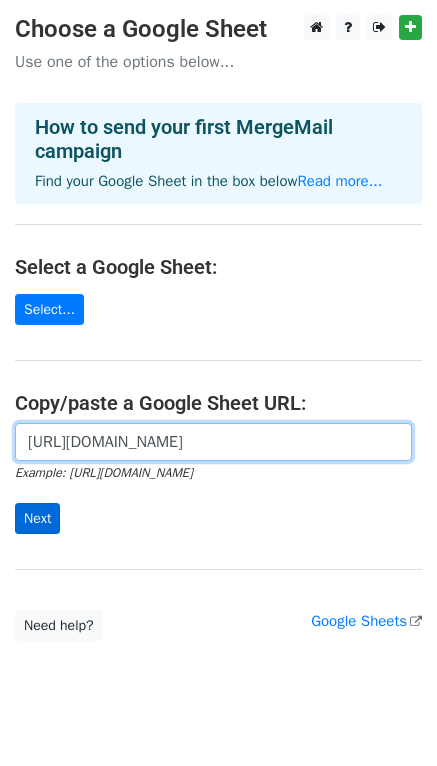 type on "https://docs.google.com/spreadsheets/d/1S76fQbDRa8butV9koWA4GuqwusCFb5-6lNEKwgdJwiI/edit?usp=sharing" 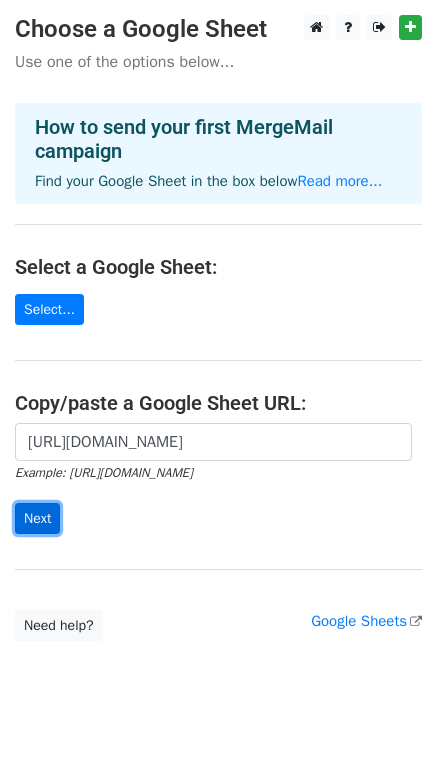 scroll, scrollTop: 0, scrollLeft: 0, axis: both 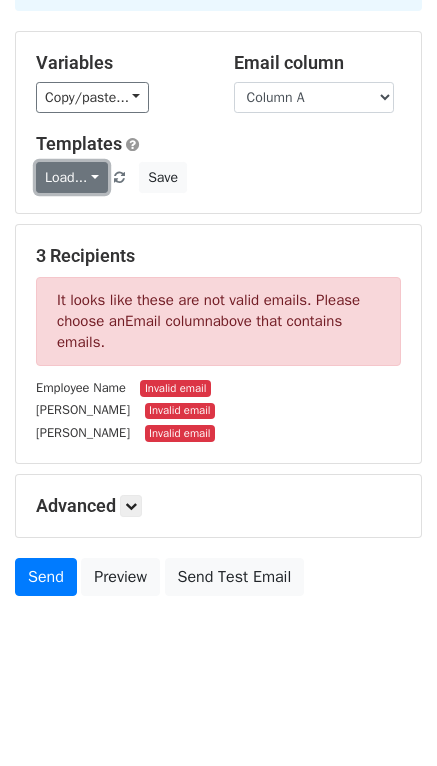 click on "Load..." at bounding box center [72, 177] 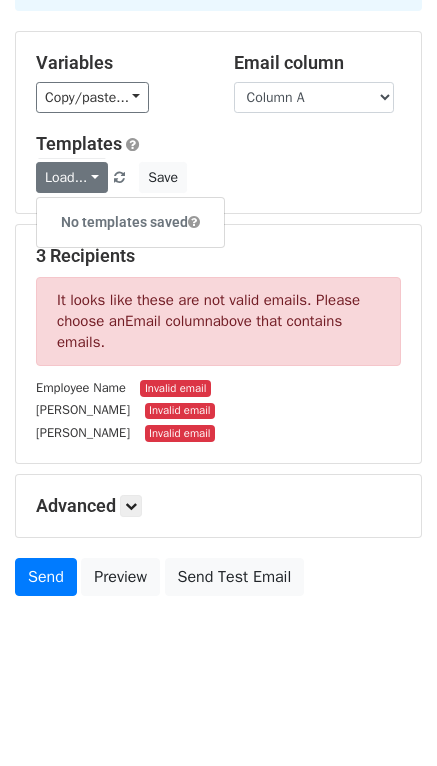 click on "Templates
Load...
No templates saved
Save" at bounding box center (218, 163) 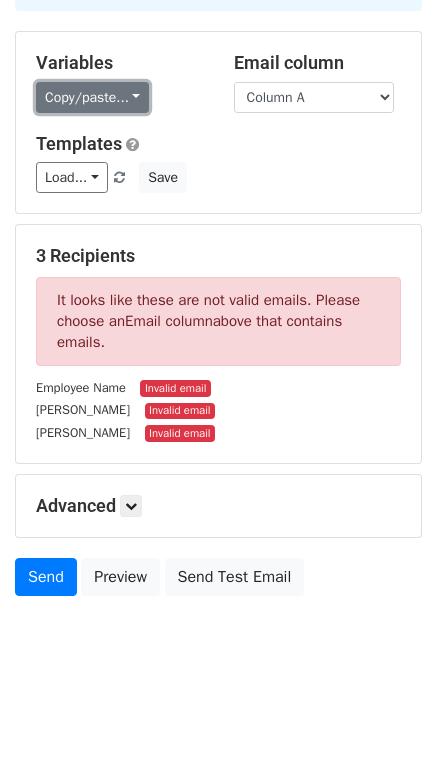 click on "Copy/paste..." at bounding box center (92, 97) 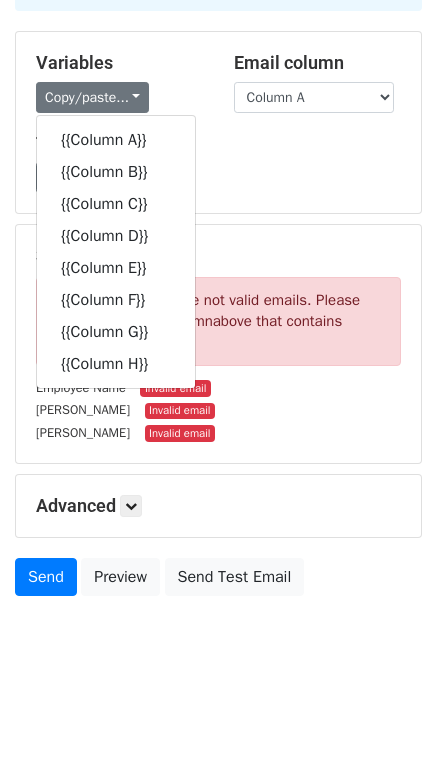 click on "Templates
Load...
No templates saved
Save" at bounding box center [218, 163] 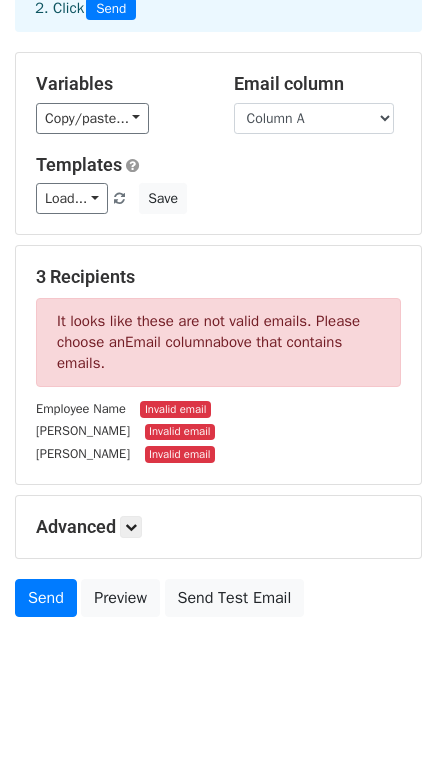 scroll, scrollTop: 141, scrollLeft: 0, axis: vertical 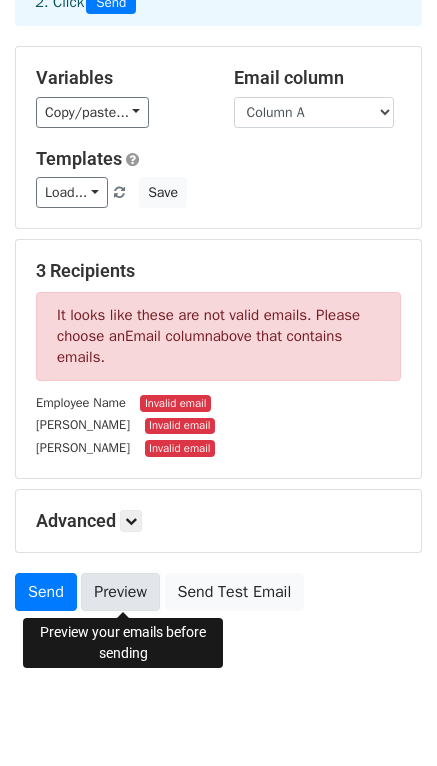 click on "Preview" at bounding box center (120, 592) 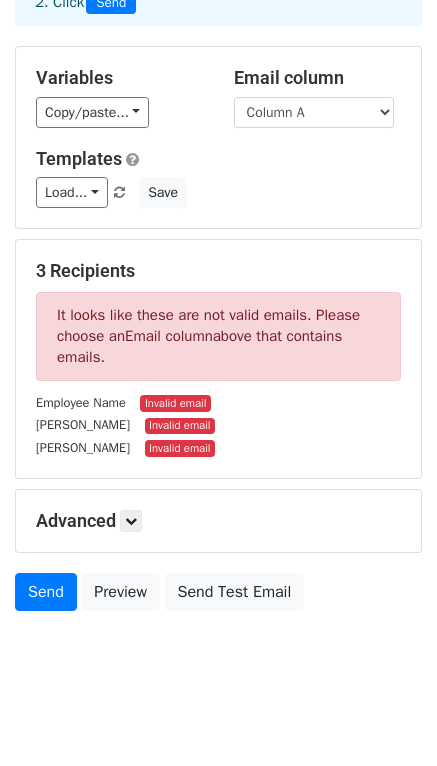 click on "It looks like these are not valid emails. Please choose an  Email column  above that contains emails." at bounding box center [218, 336] 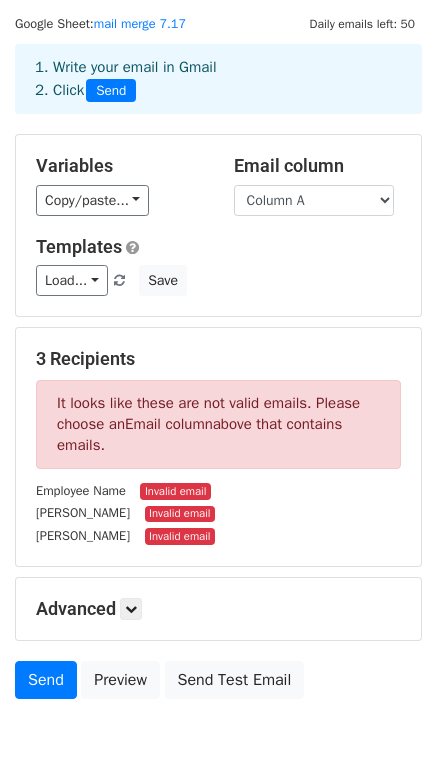 scroll, scrollTop: 0, scrollLeft: 0, axis: both 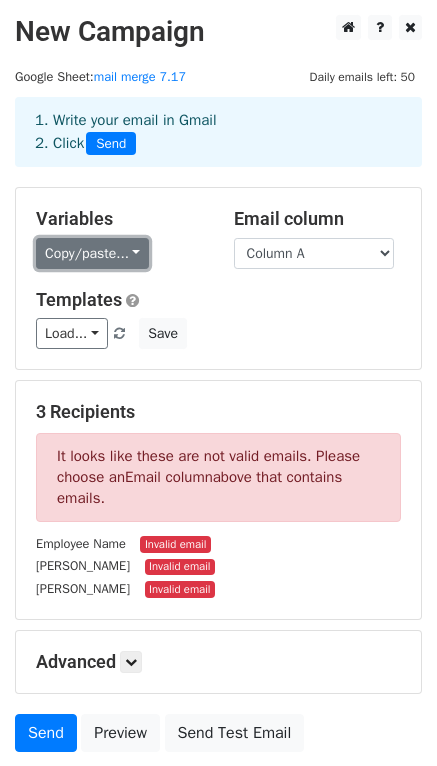 click on "Copy/paste..." at bounding box center (92, 253) 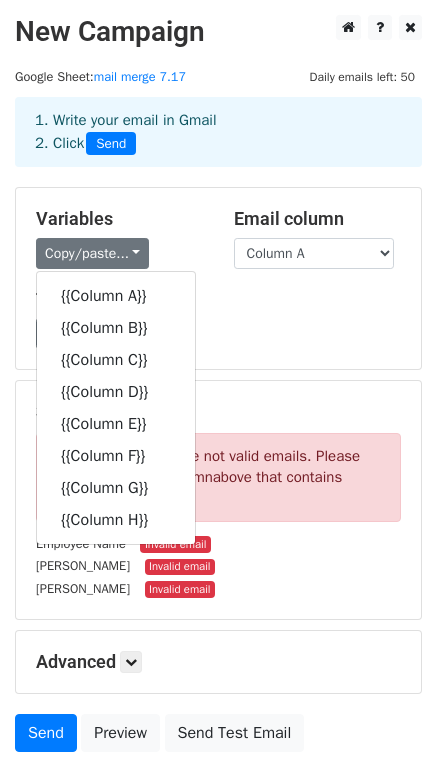 click on "Email column" at bounding box center [318, 219] 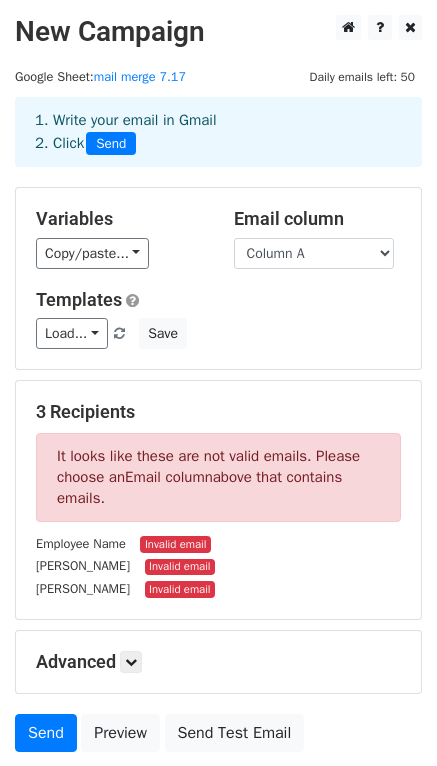 click on "Variables
Copy/paste...
{{Column A}}
{{Column B}}
{{Column C}}
{{Column D}}
{{Column E}}
{{Column F}}
{{Column G}}
{{Column H}}
Email column
Column A
Column B
Column C
Column D
Column E
Column F
Column G
Column H
Templates
Load...
No templates saved
Save" at bounding box center [218, 278] 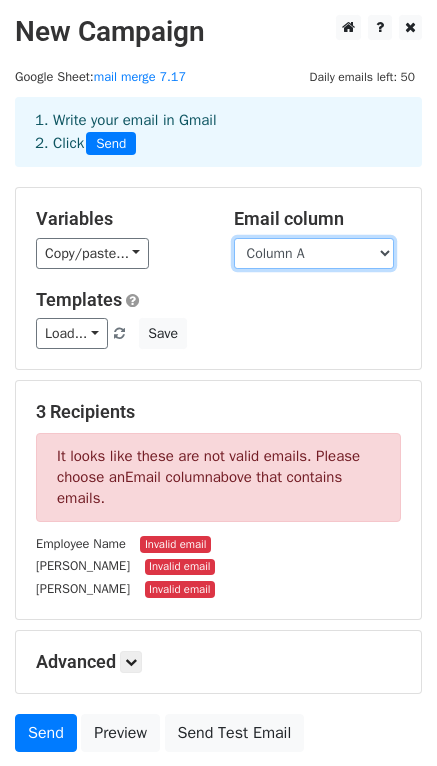 click on "Column A
Column B
Column C
Column D
Column E
Column F
Column G
Column H" at bounding box center [314, 253] 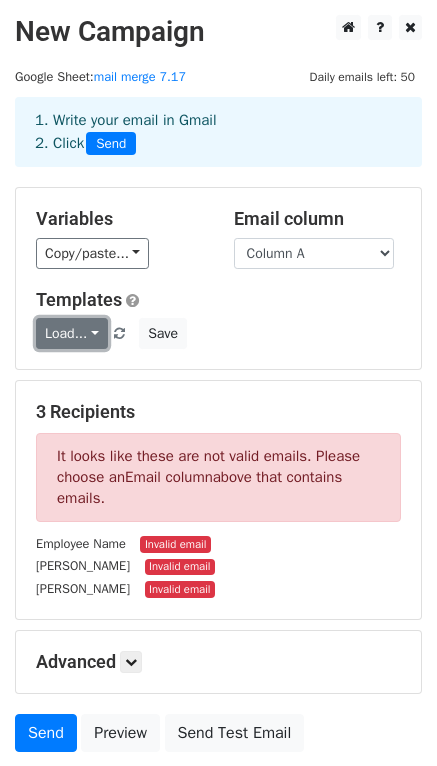 click on "Load..." at bounding box center (72, 333) 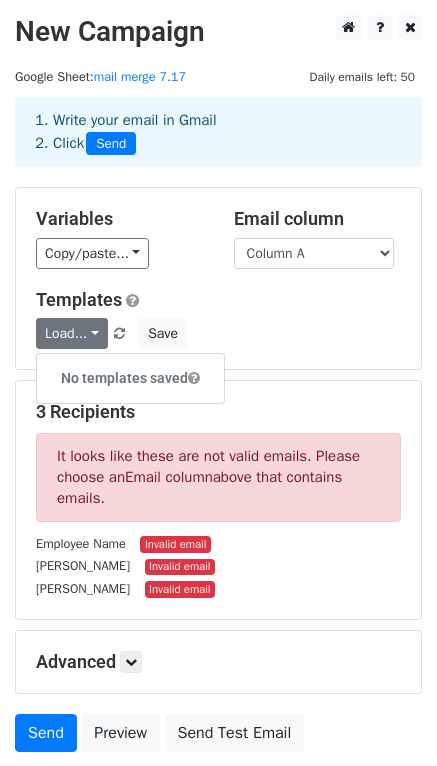 click on "Templates" at bounding box center [218, 300] 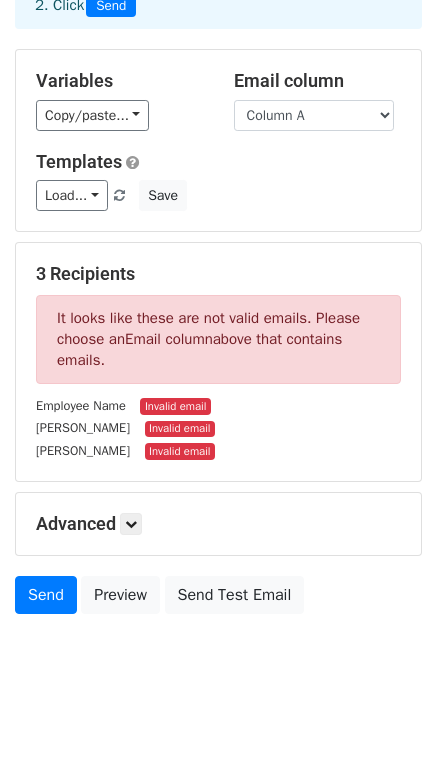scroll, scrollTop: 141, scrollLeft: 0, axis: vertical 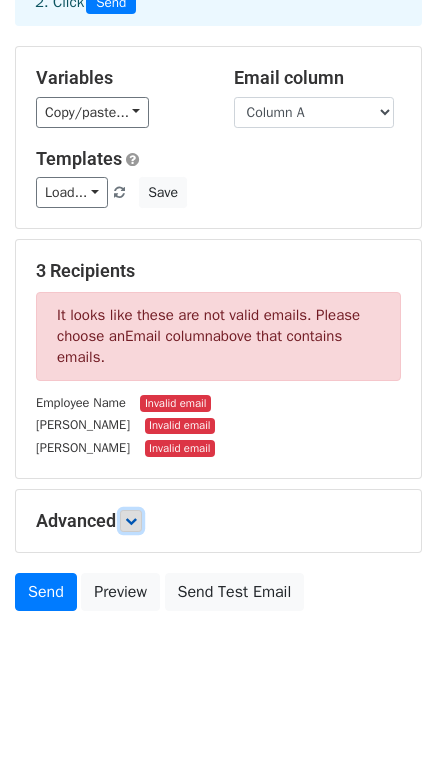 click at bounding box center (131, 521) 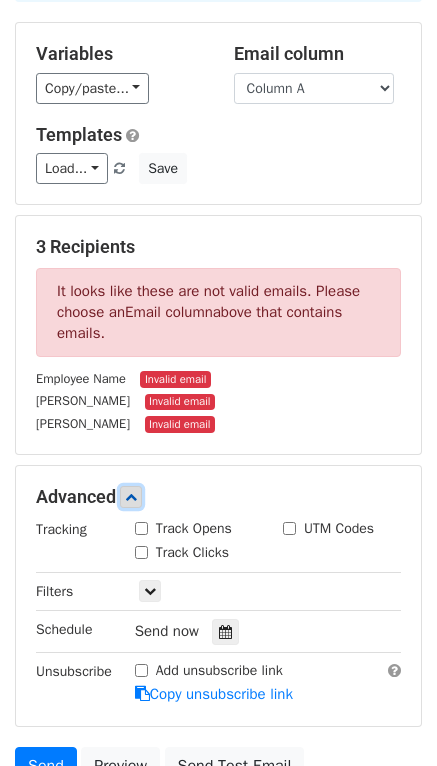 scroll, scrollTop: 155, scrollLeft: 0, axis: vertical 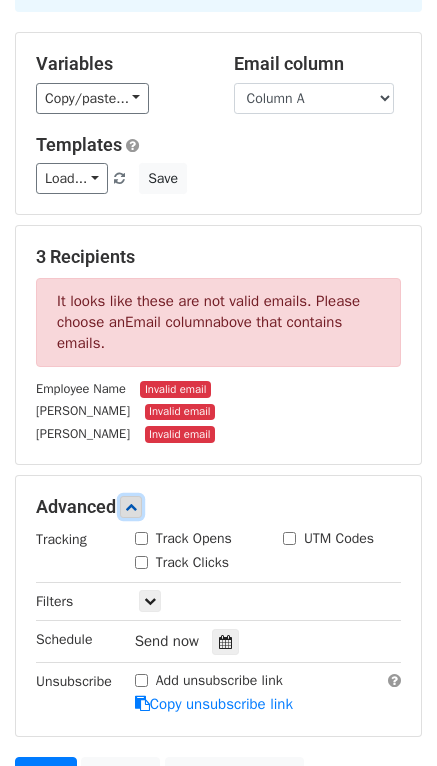 click at bounding box center (131, 507) 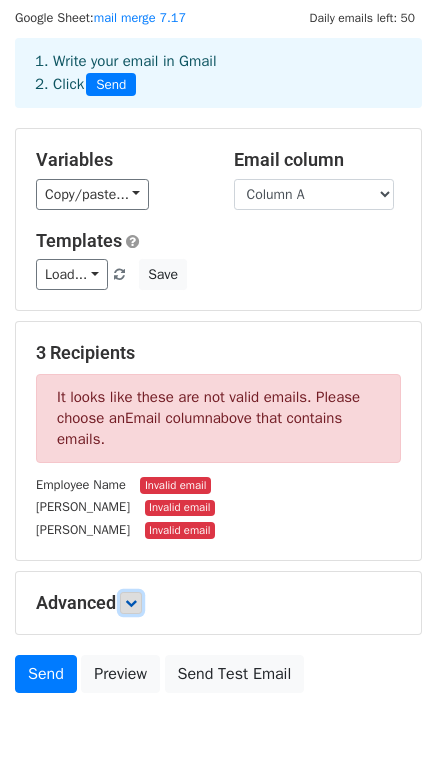 scroll, scrollTop: 0, scrollLeft: 0, axis: both 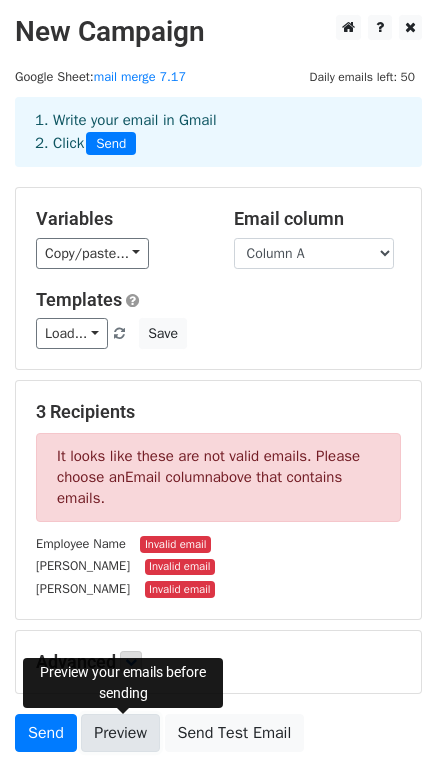click on "Preview" at bounding box center (120, 733) 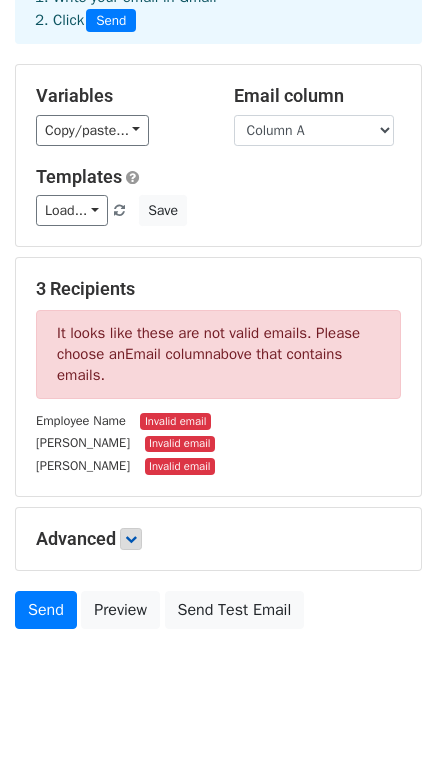 scroll, scrollTop: 157, scrollLeft: 0, axis: vertical 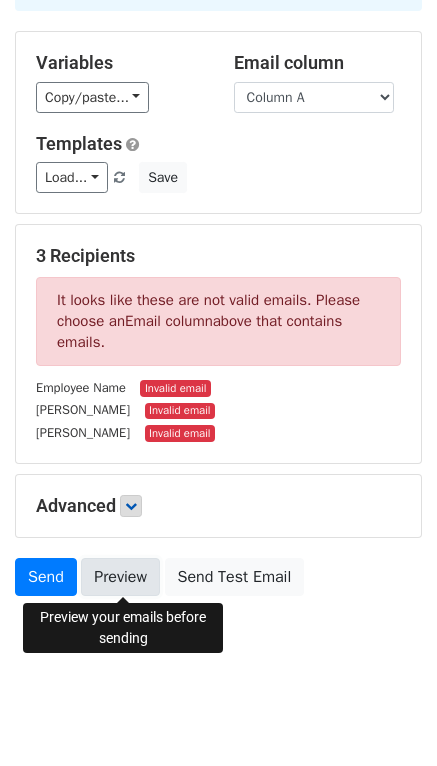 click on "Preview" at bounding box center (120, 577) 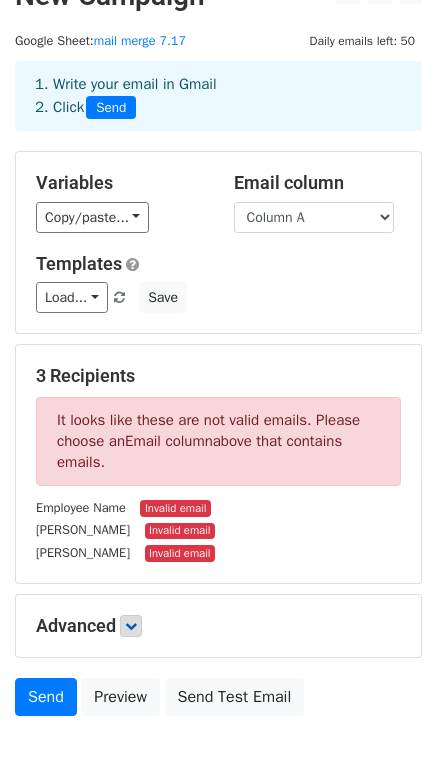 scroll, scrollTop: 0, scrollLeft: 0, axis: both 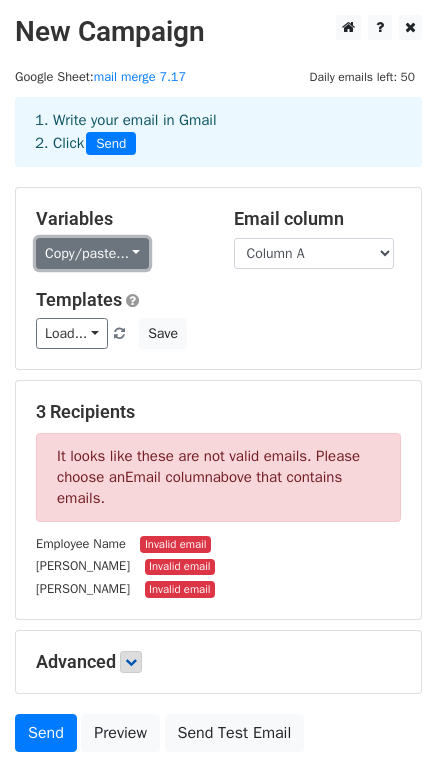 click on "Copy/paste..." at bounding box center (92, 253) 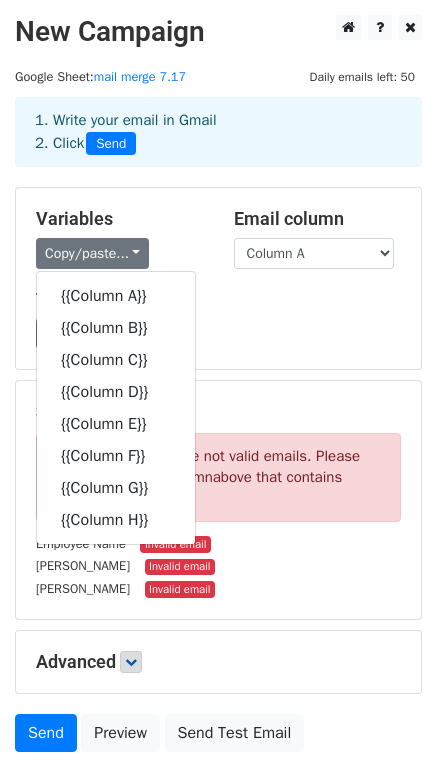 click on "Copy/paste...
{{Column A}}
{{Column B}}
{{Column C}}
{{Column D}}
{{Column E}}
{{Column F}}
{{Column G}}
{{Column H}}" at bounding box center (120, 253) 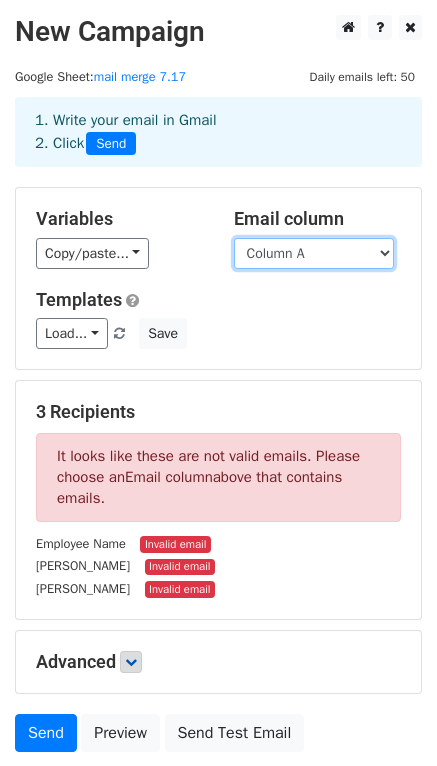 click on "Column A
Column B
Column C
Column D
Column E
Column F
Column G
Column H" at bounding box center [314, 253] 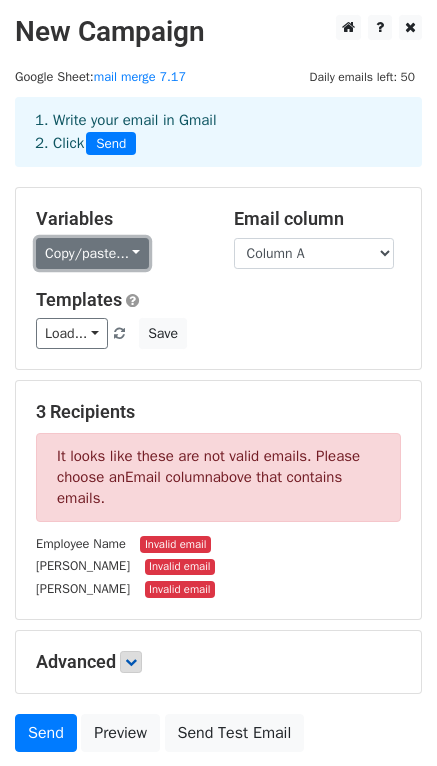 click on "Copy/paste..." at bounding box center (92, 253) 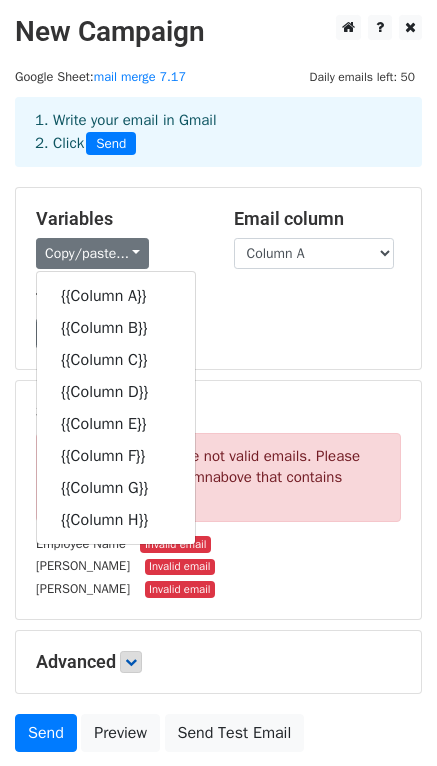 click on "Load...
No templates saved
Save" at bounding box center (218, 333) 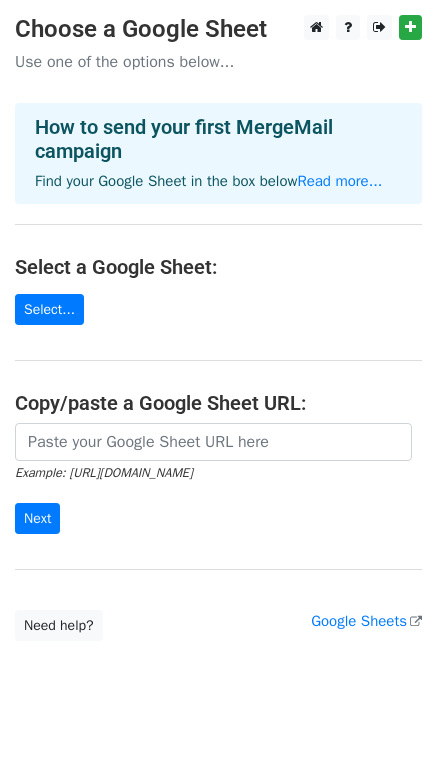 scroll, scrollTop: 0, scrollLeft: 0, axis: both 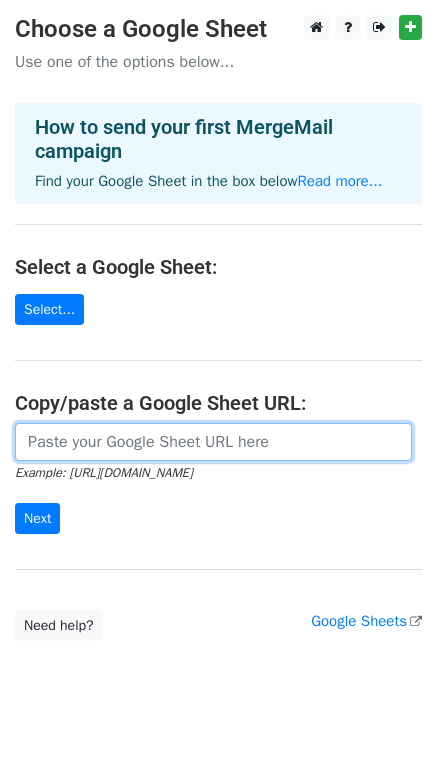 click at bounding box center [213, 442] 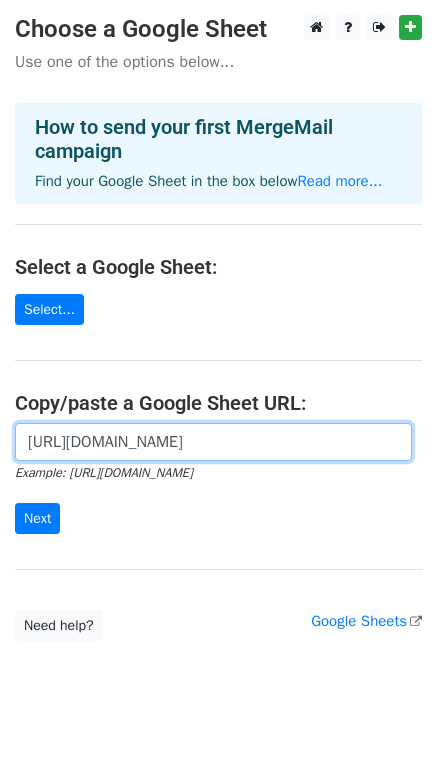 scroll, scrollTop: 0, scrollLeft: 465, axis: horizontal 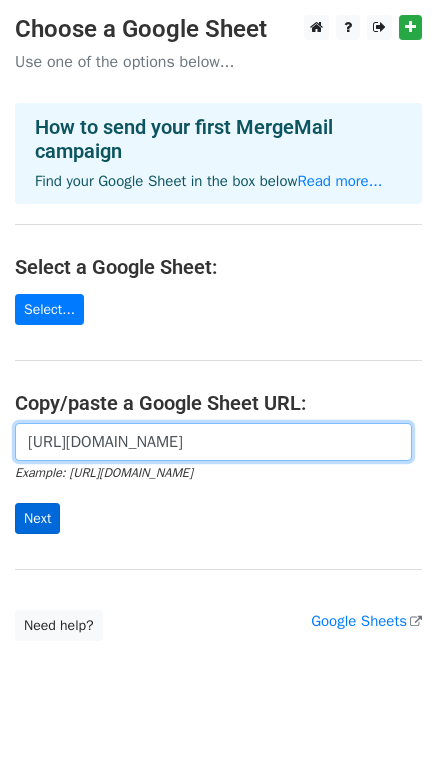 type on "https://docs.google.com/spreadsheets/d/1S76fQbDRa8butV9koWA4GuqwusCFb5-6lNEKwgdJwiI/edit?gid=0#gid=0" 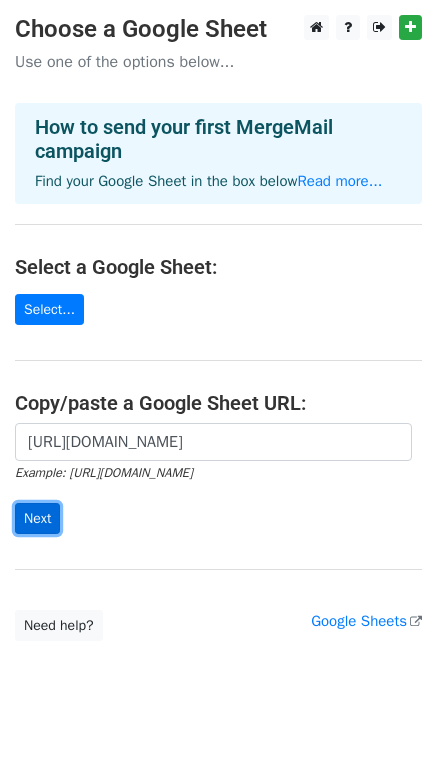 scroll, scrollTop: 0, scrollLeft: 0, axis: both 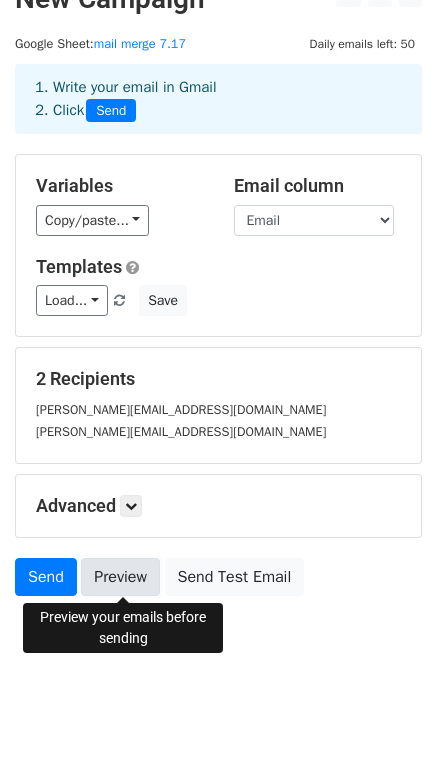 click on "Preview" at bounding box center (120, 577) 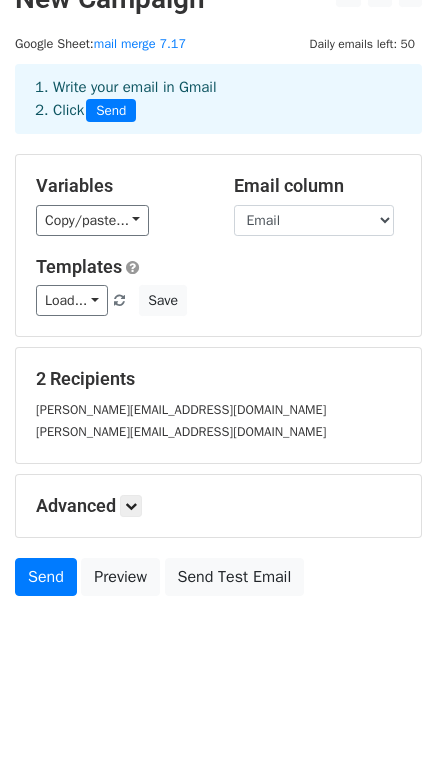 click on "New Campaign
Daily emails left: 50
Google Sheet:
mail merge 7.17
1. Write your email in Gmail
2. Click
Send
Variables
Copy/paste...
{{Email}}
{{Employee Name}}
{{Severance Amount}}
{{Date to return severance}}
{{Days to return severance}}
{{Cobra Subsidy }}
{{One Month Cobra}}
{{State}}
{{Change in relationship}}
Email column
Email
Employee Name
Severance Amount
Date to return severance
Days to return severance
Cobra Subsidy
One Month Cobra
State
Change in relationship
Templates
Load...
No templates saved
Save
2 Recipients
george@wpromote.com
mary@wpromote.com
Advanced
Tracking
Track Opens
UTM Codes
Track Clicks
Filters" at bounding box center (218, 366) 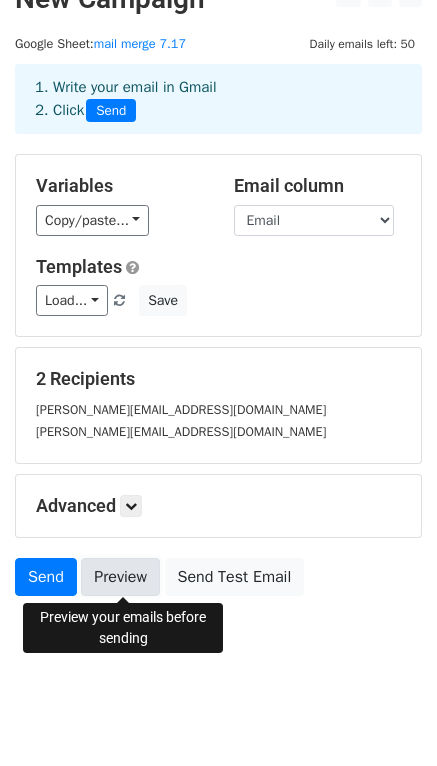 click on "Preview" at bounding box center [120, 577] 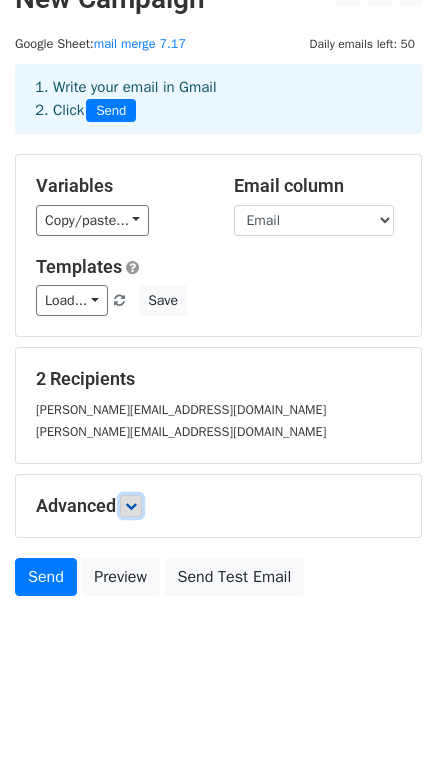click at bounding box center [131, 506] 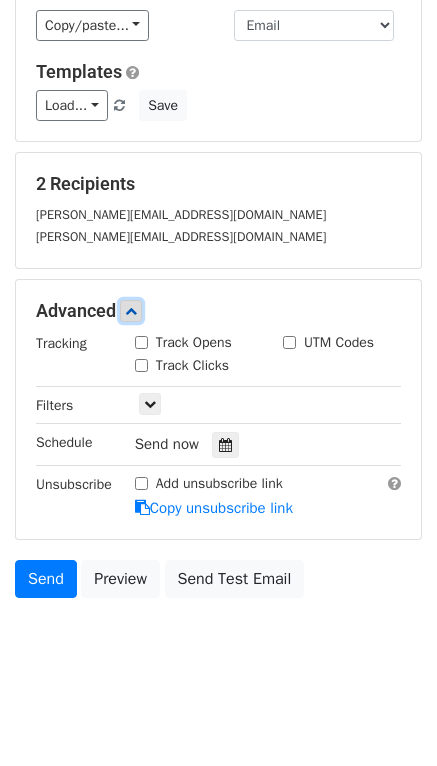 scroll, scrollTop: 229, scrollLeft: 0, axis: vertical 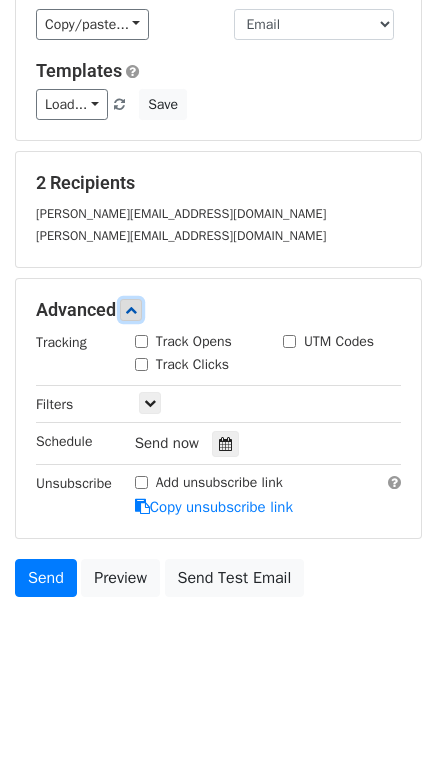 click at bounding box center (131, 310) 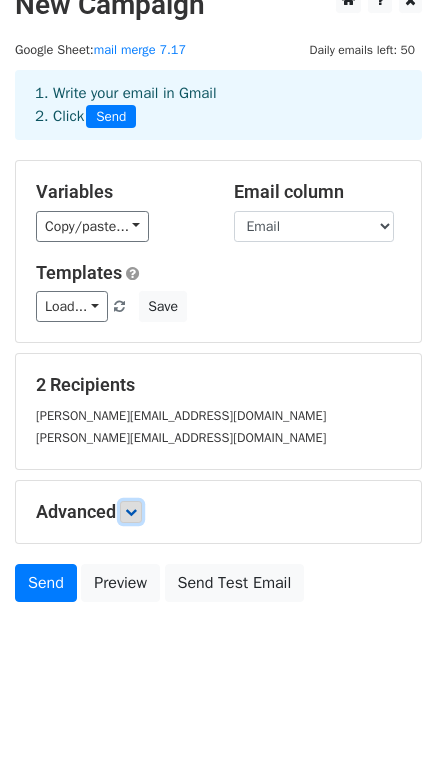 scroll, scrollTop: 8, scrollLeft: 0, axis: vertical 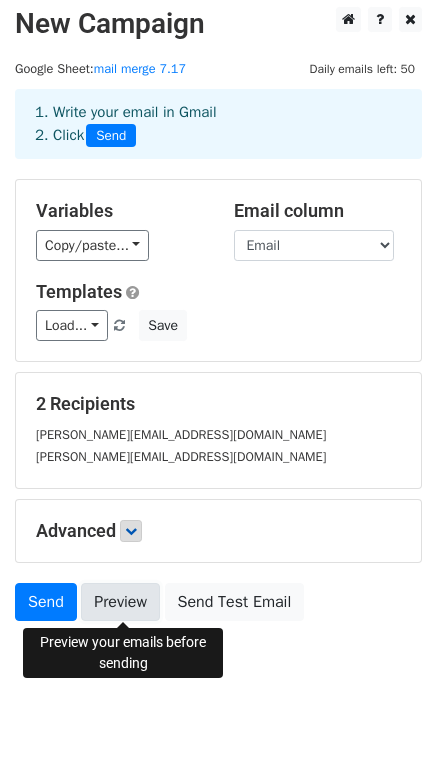 click on "Preview" at bounding box center (120, 602) 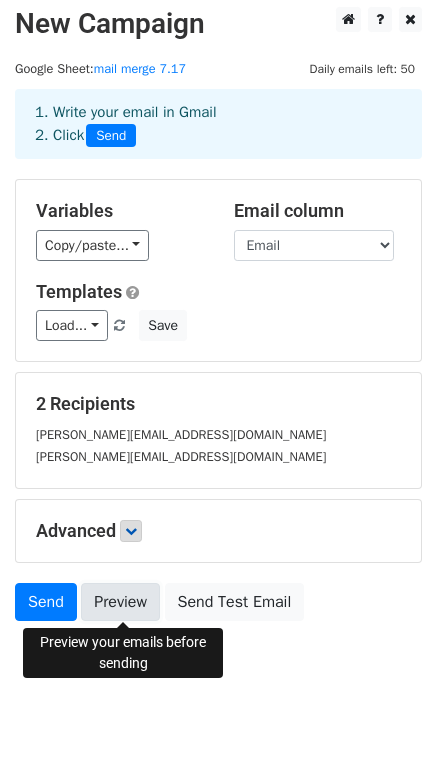 click on "Preview" at bounding box center [120, 602] 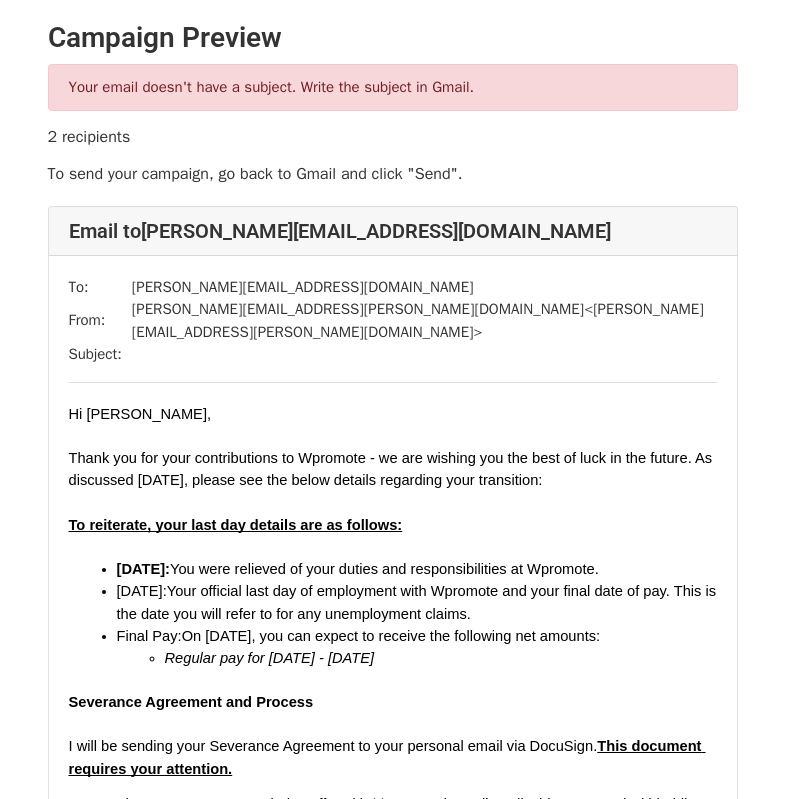 scroll, scrollTop: 0, scrollLeft: 0, axis: both 